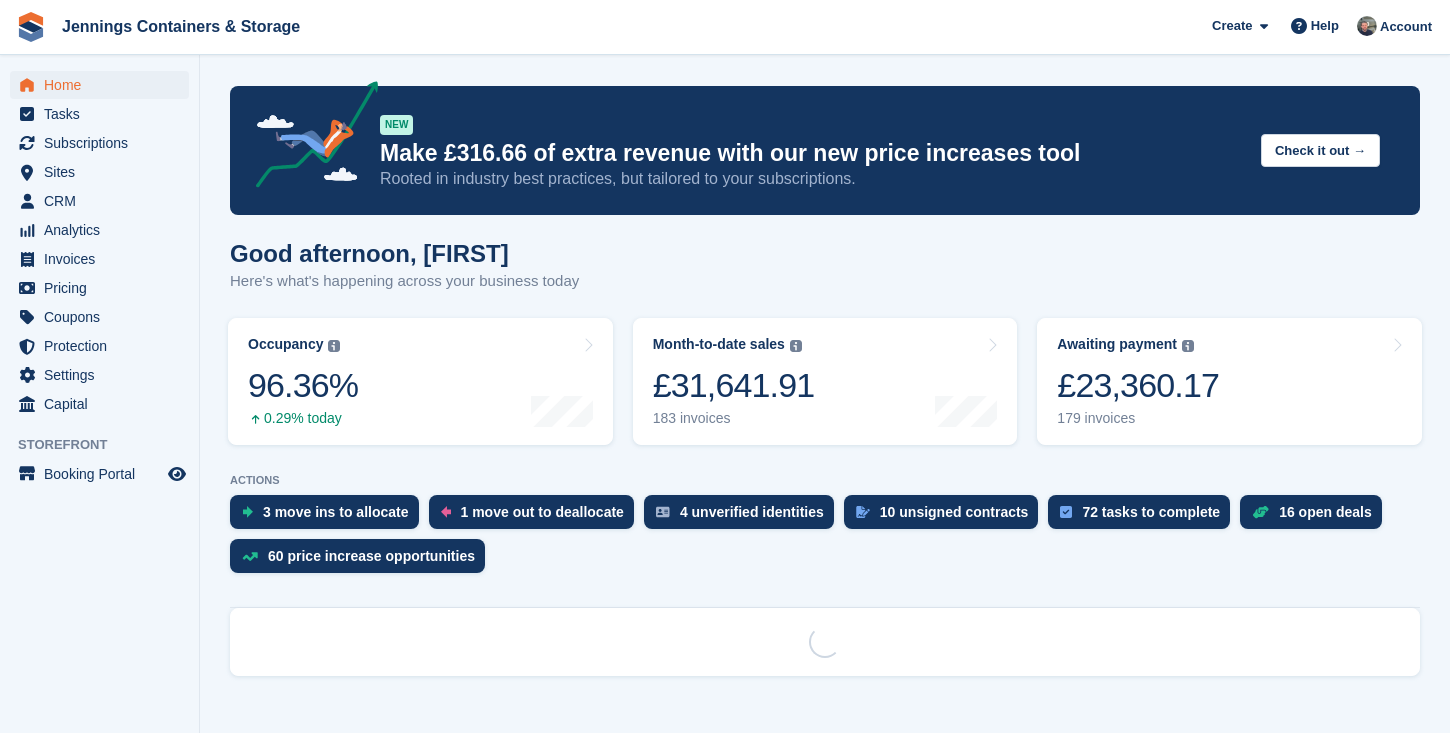 scroll, scrollTop: 0, scrollLeft: 0, axis: both 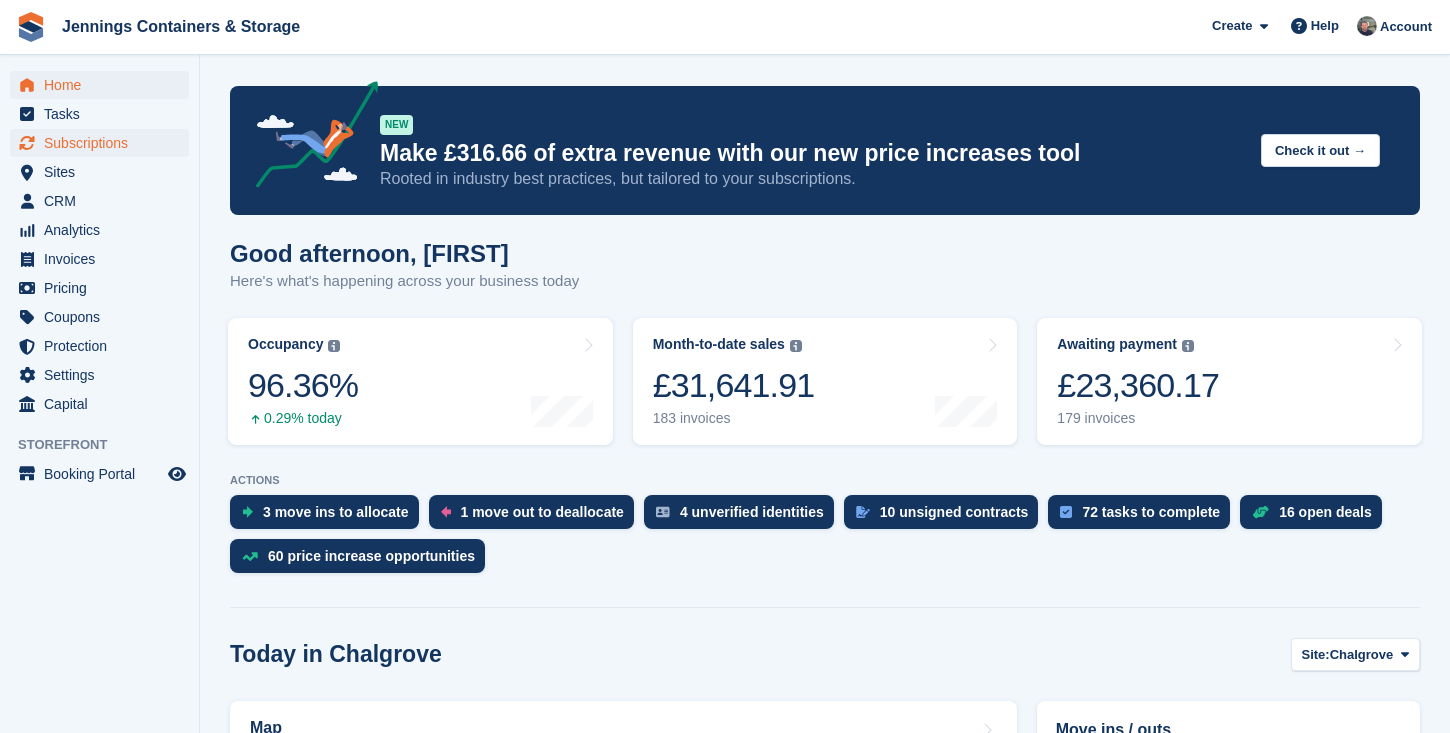 click on "Subscriptions" at bounding box center (104, 143) 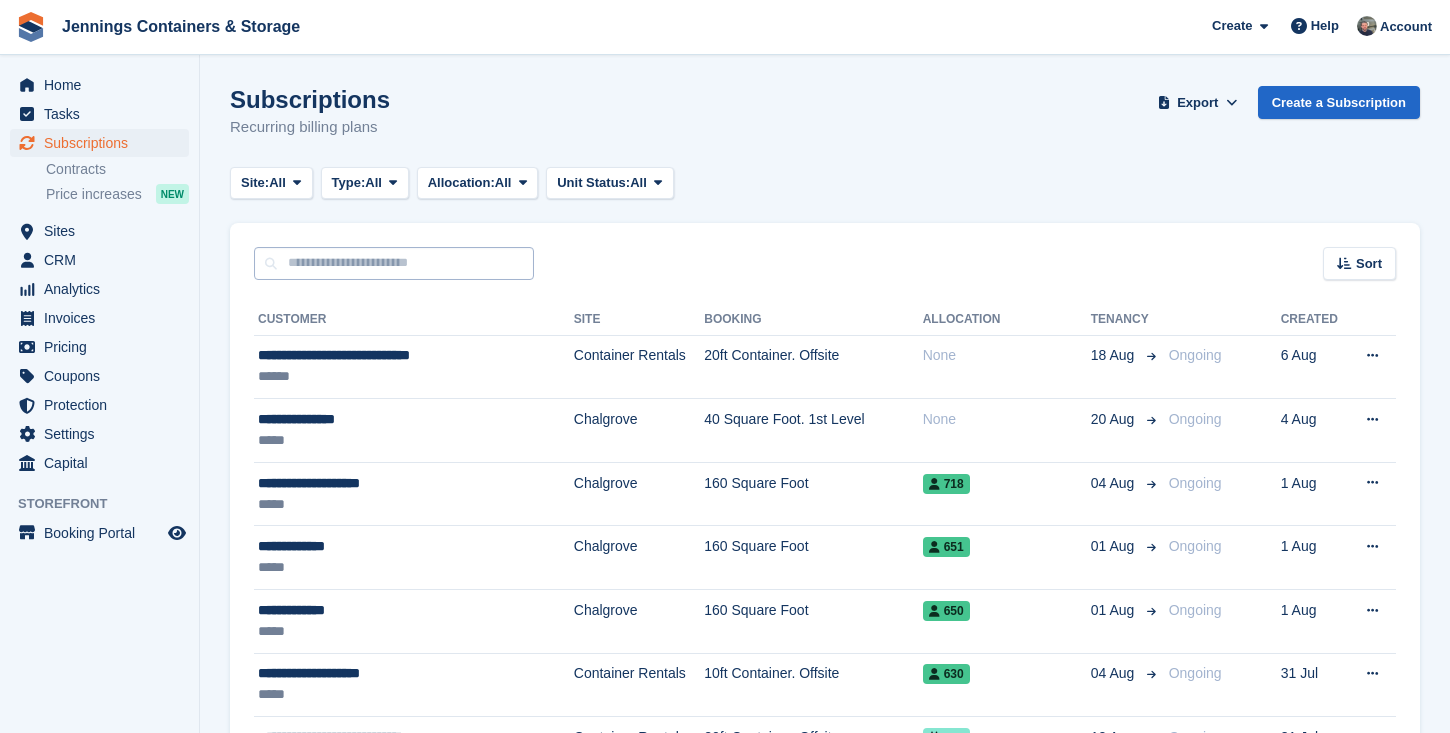 scroll, scrollTop: 0, scrollLeft: 0, axis: both 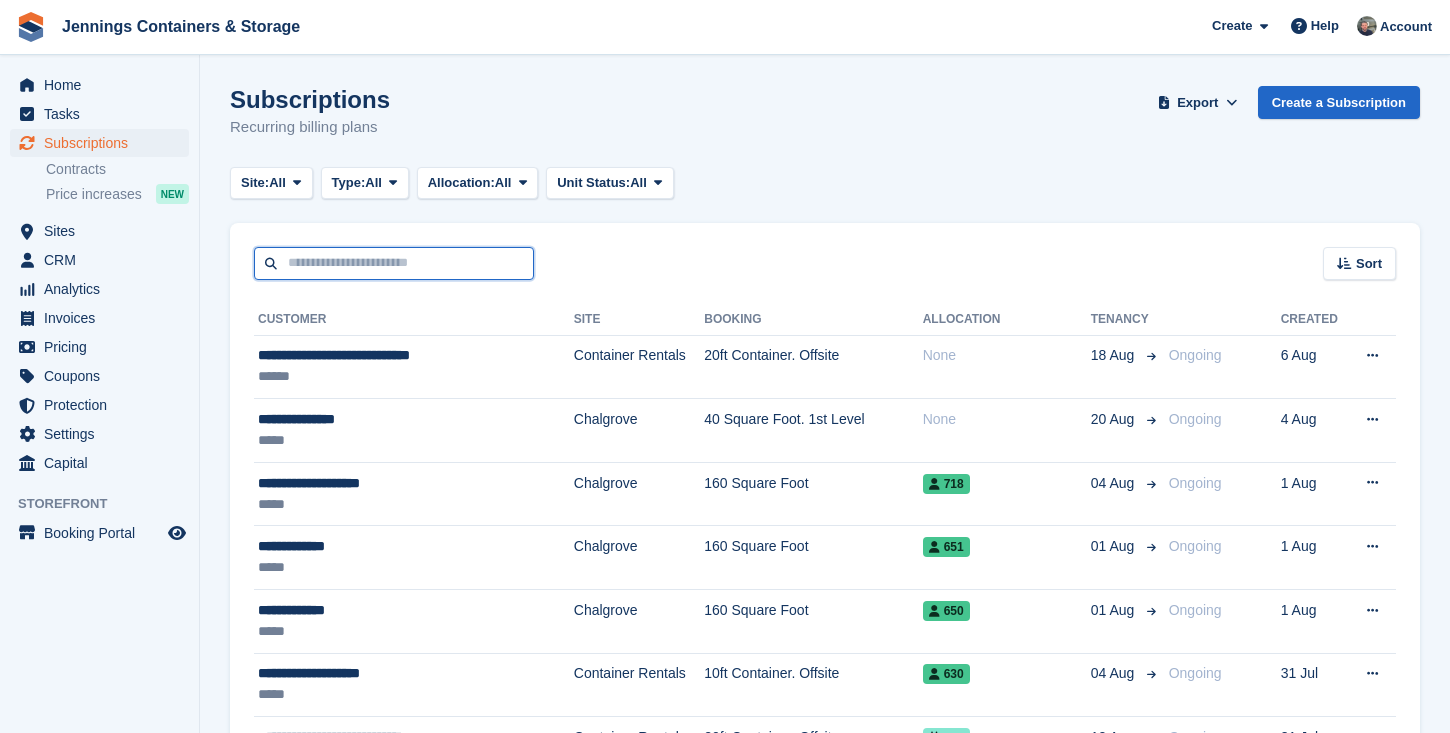 click at bounding box center [394, 263] 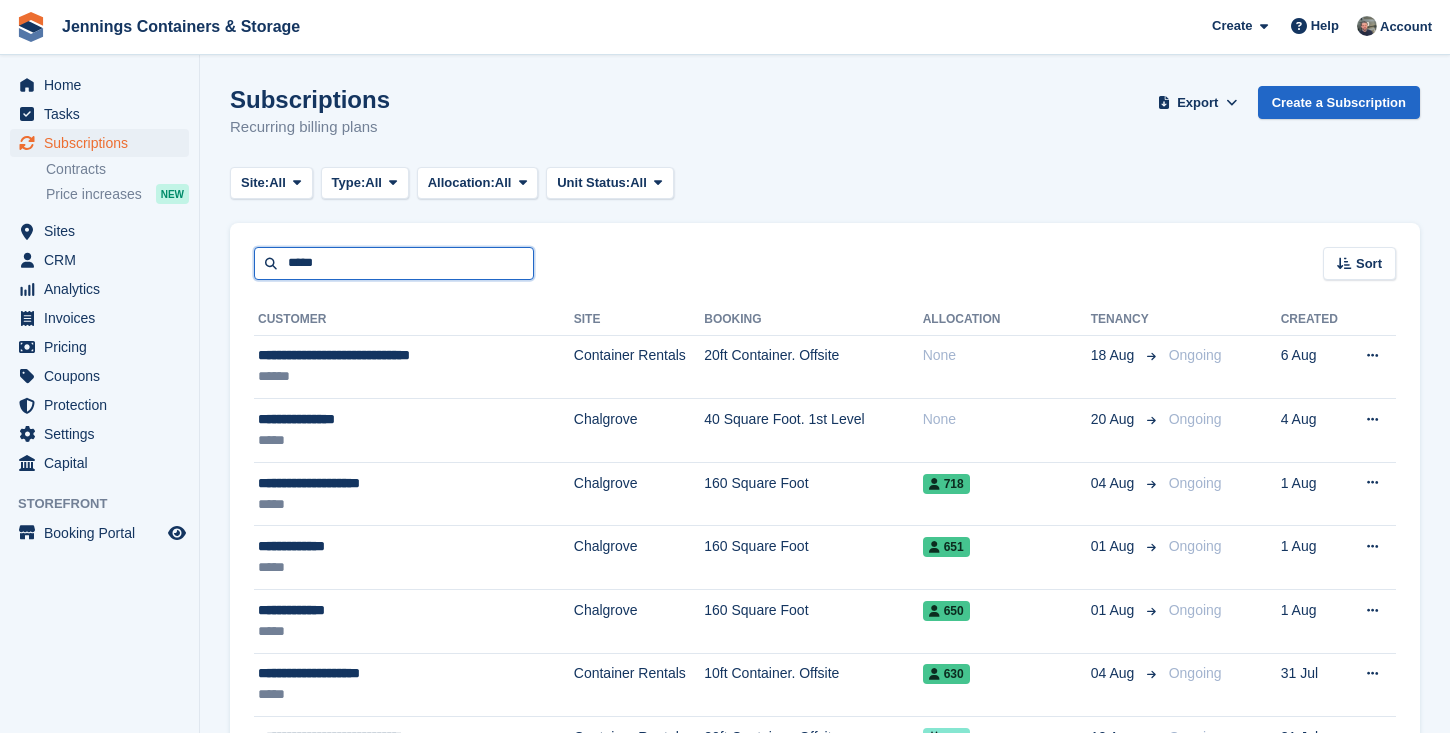 type on "*****" 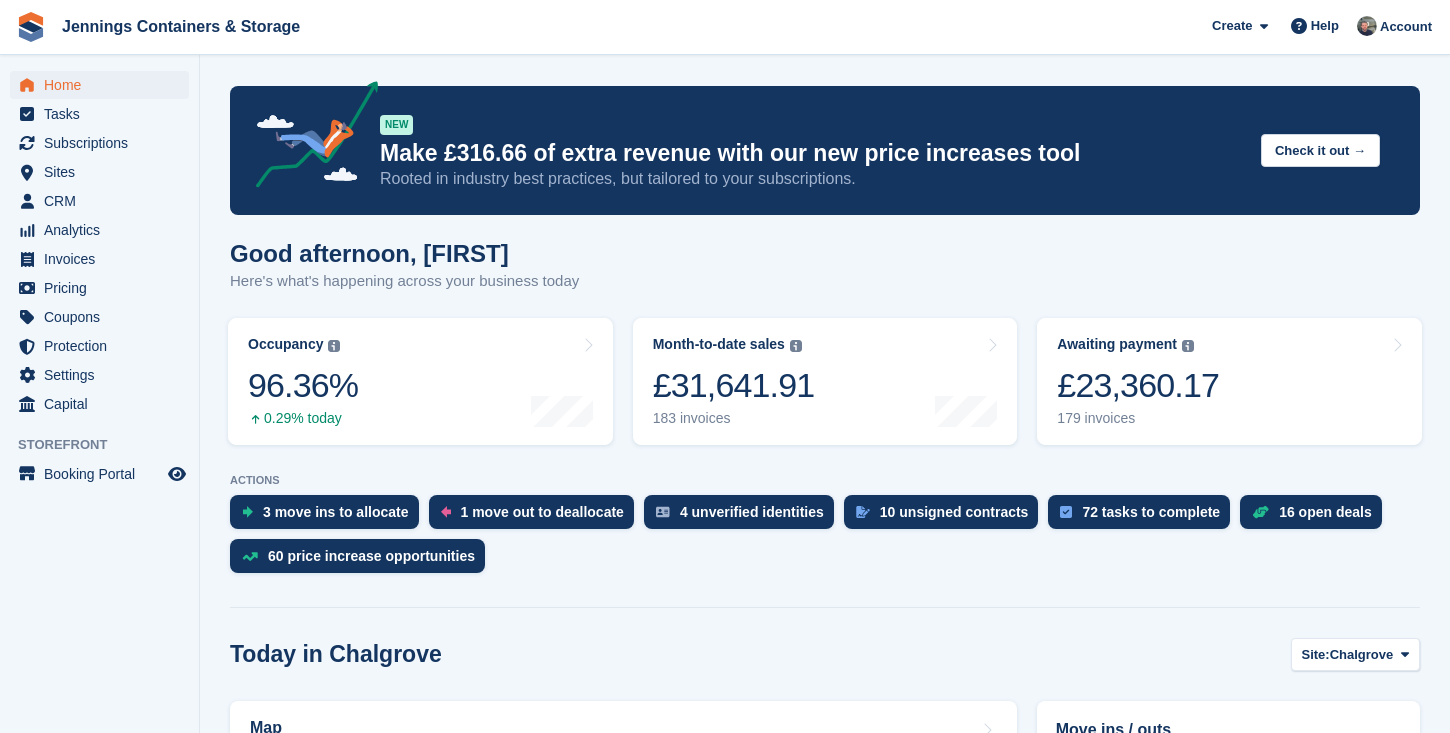 scroll, scrollTop: 0, scrollLeft: 0, axis: both 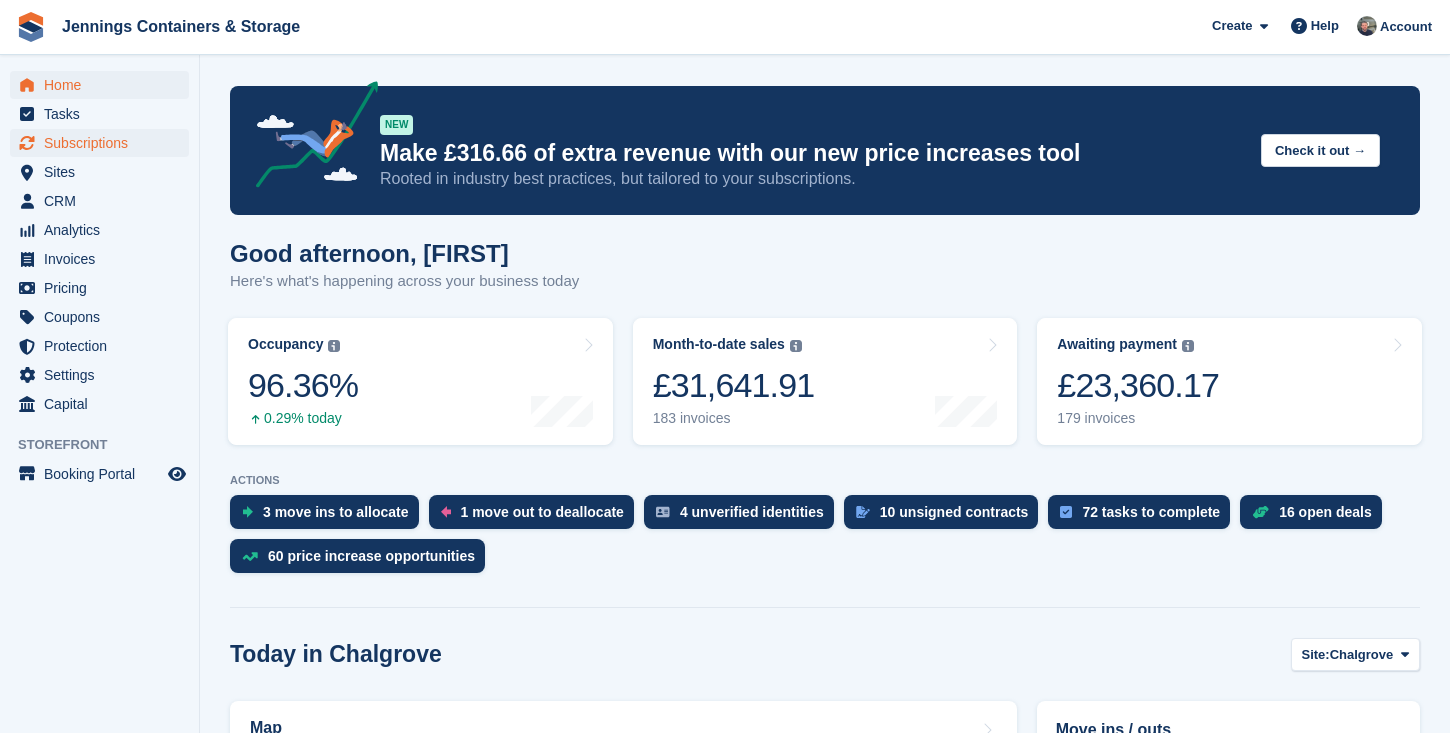 click on "Subscriptions" at bounding box center (104, 143) 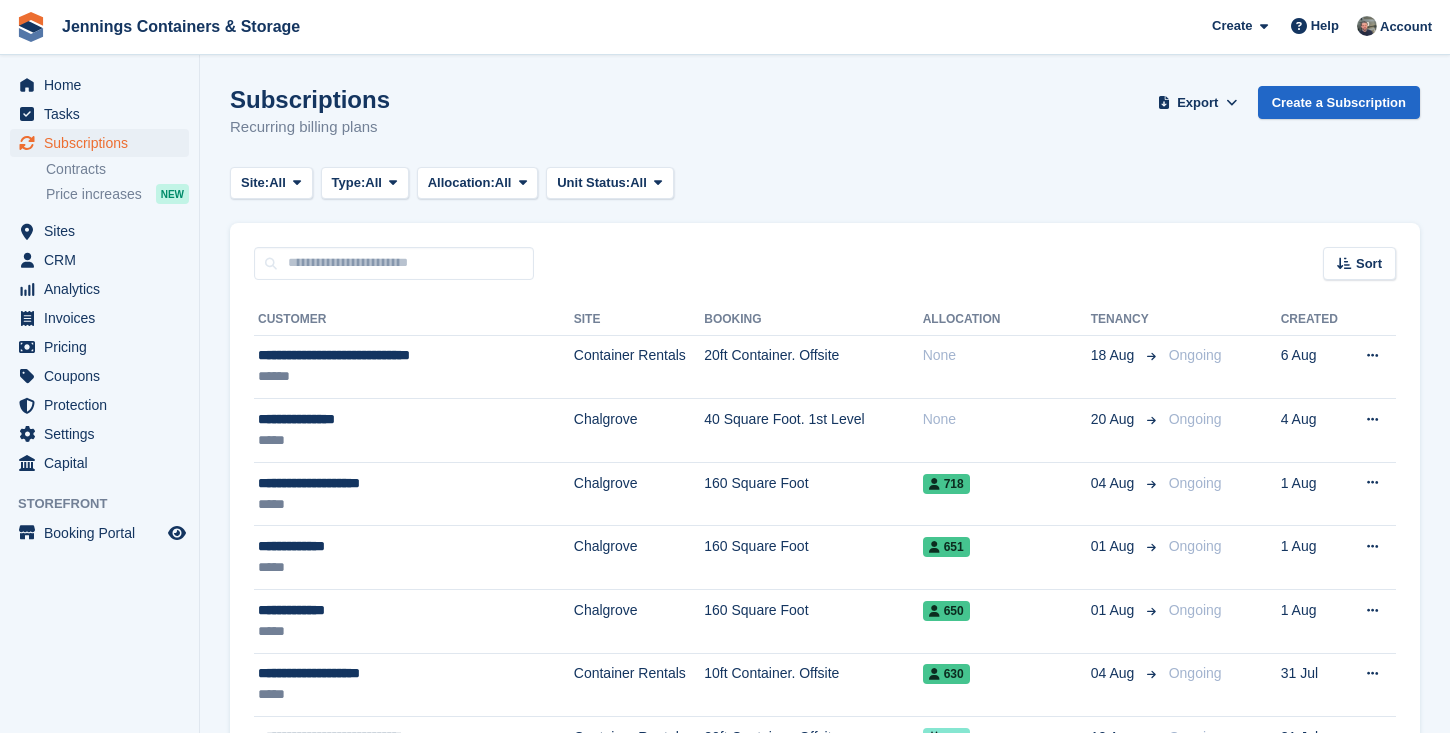 scroll, scrollTop: 0, scrollLeft: 0, axis: both 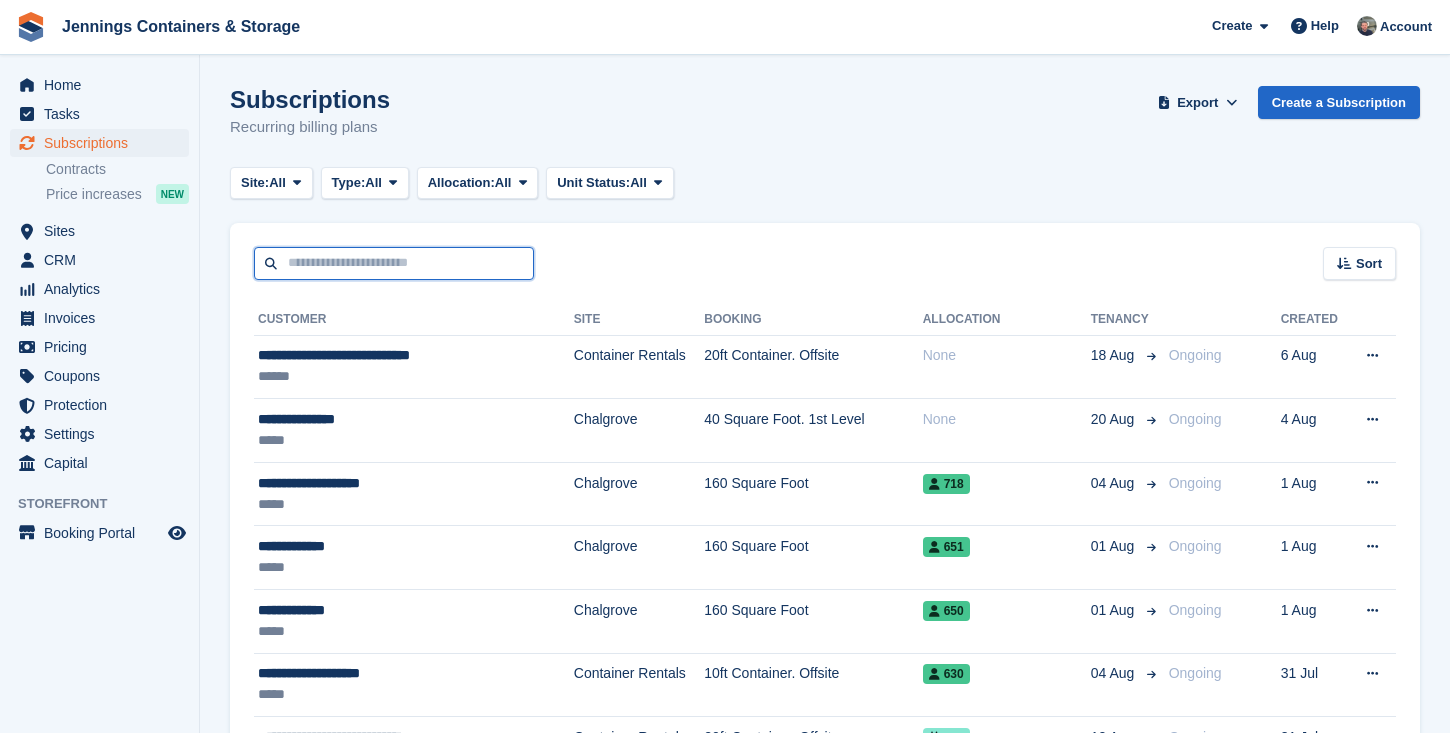 click at bounding box center [394, 263] 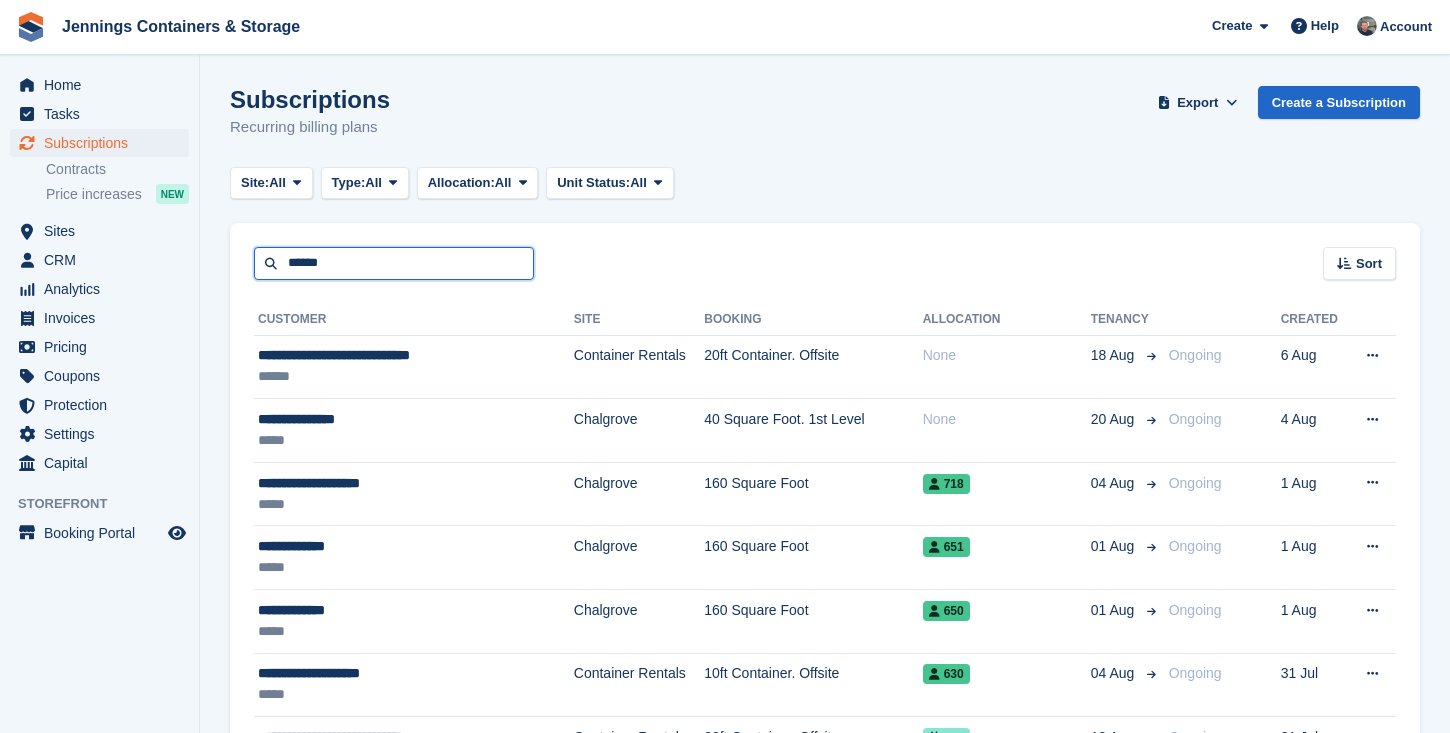type on "******" 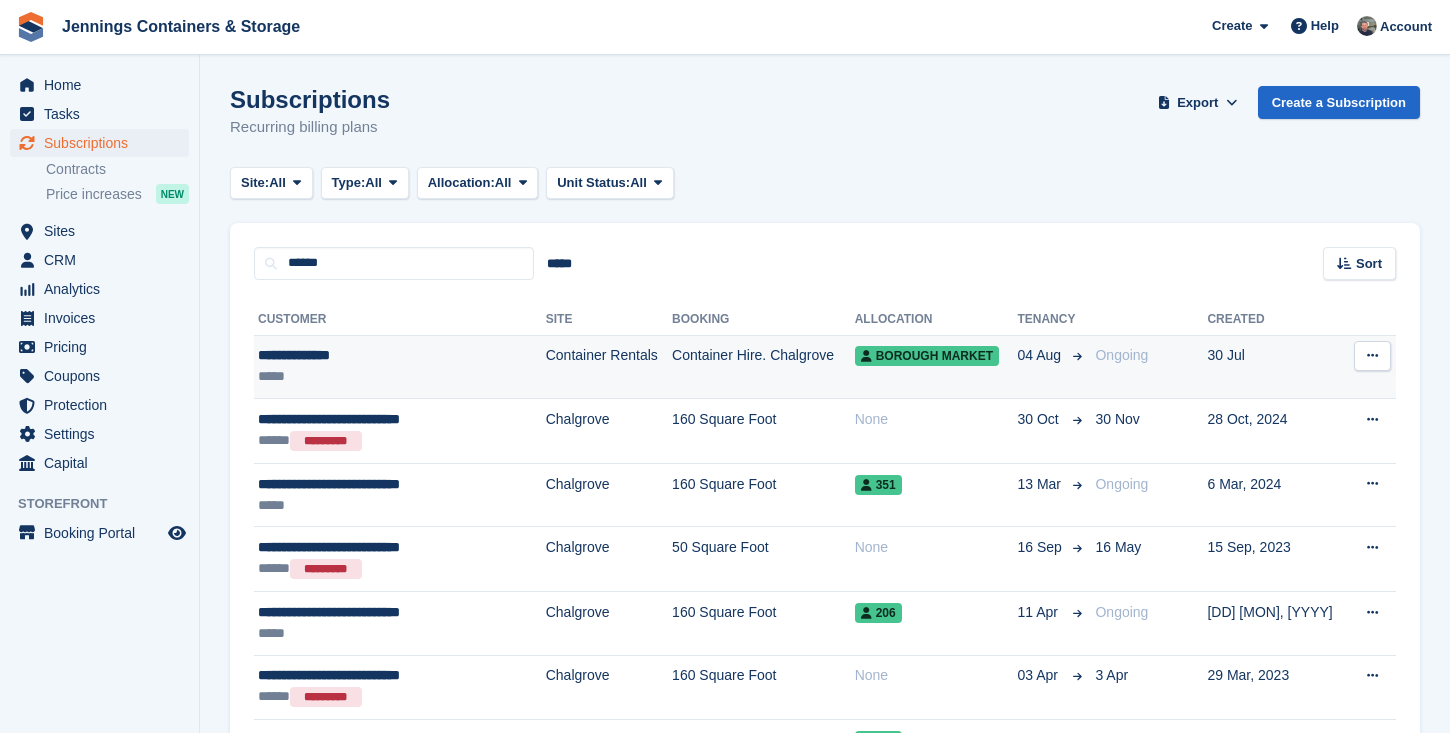 click on "Container Rentals" at bounding box center (609, 367) 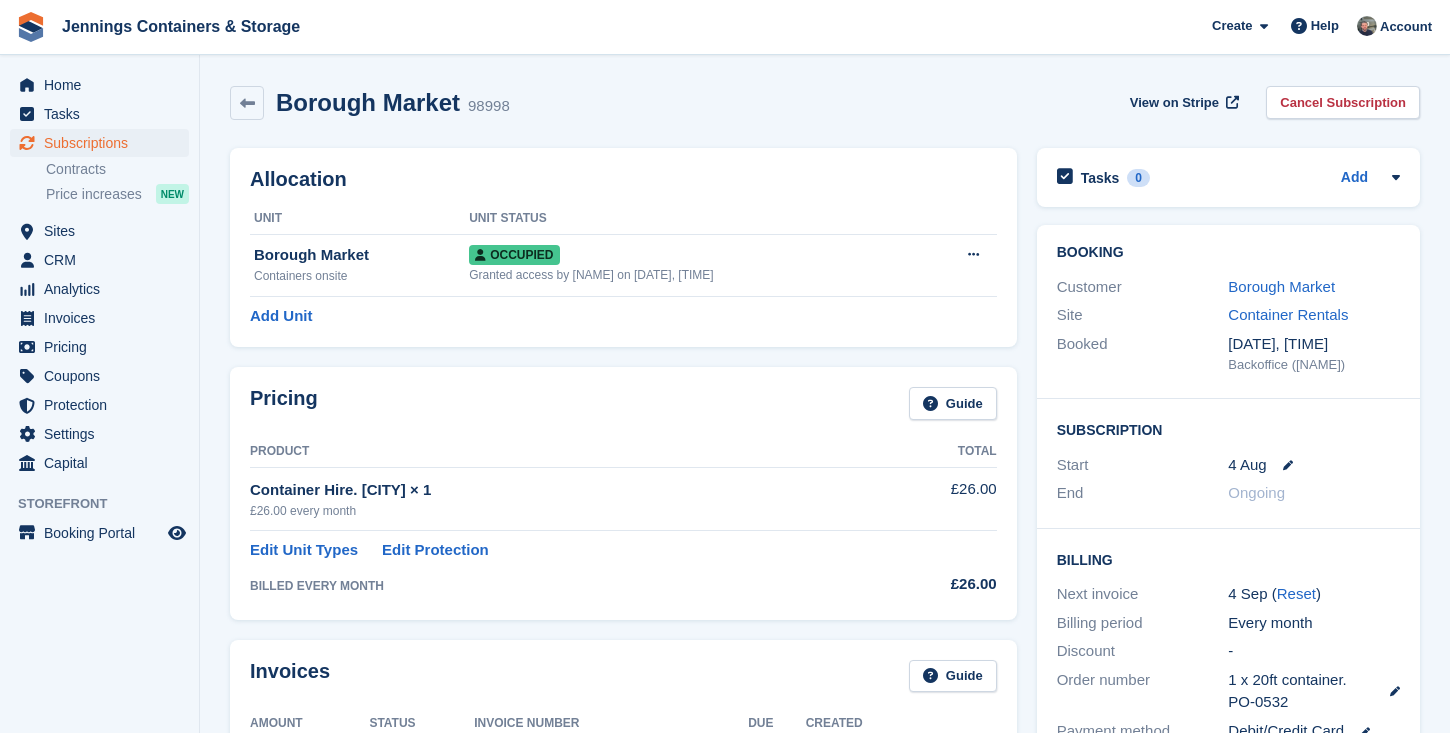 scroll, scrollTop: 0, scrollLeft: 0, axis: both 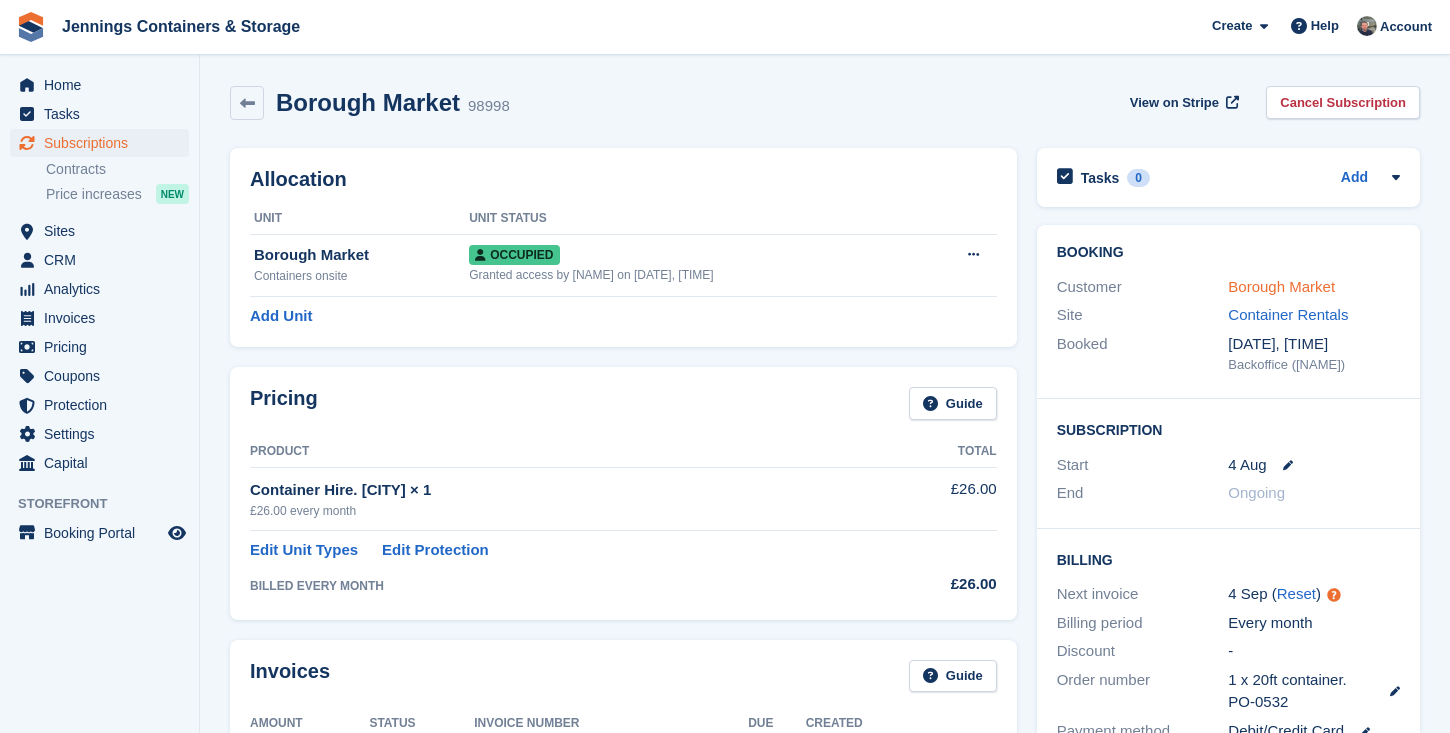click on "Borough Market" at bounding box center (1281, 286) 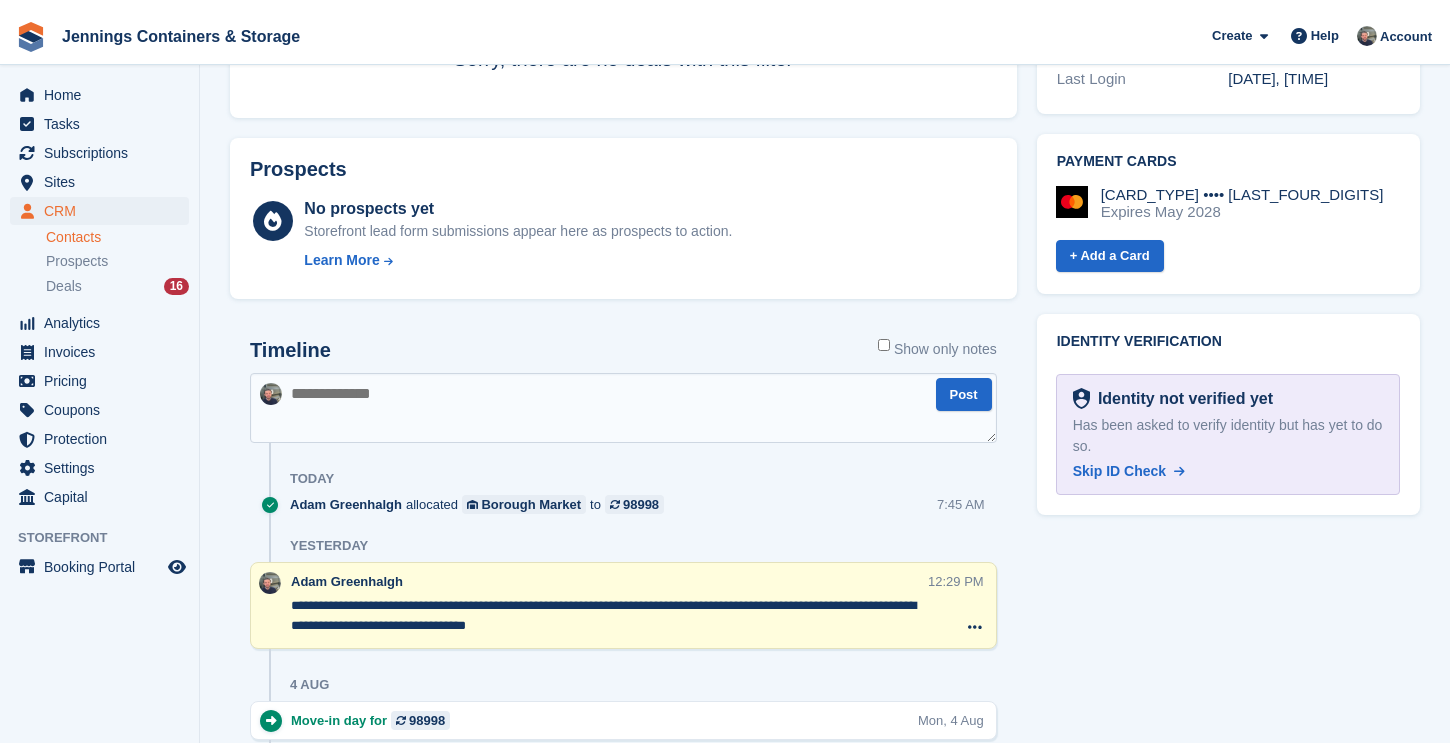 scroll, scrollTop: 971, scrollLeft: 0, axis: vertical 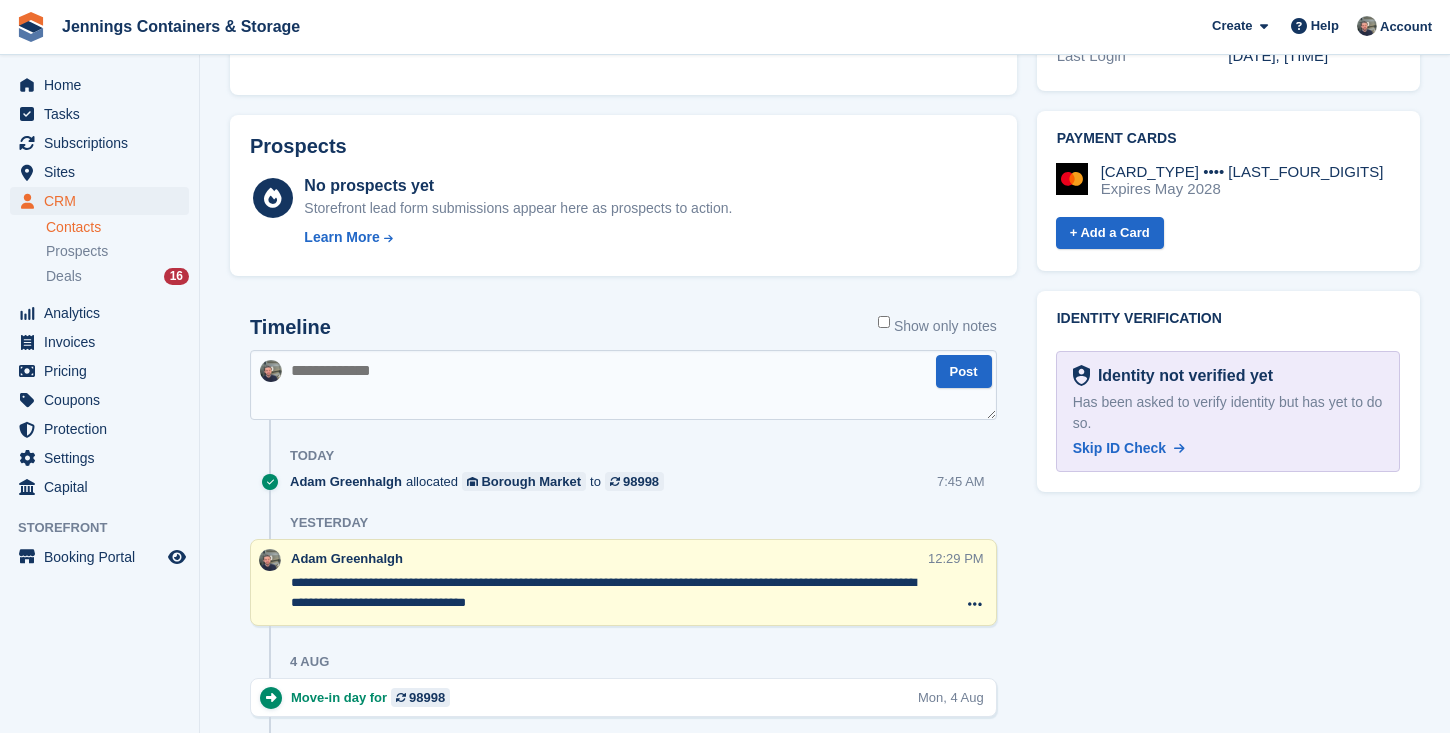 click at bounding box center [623, 385] 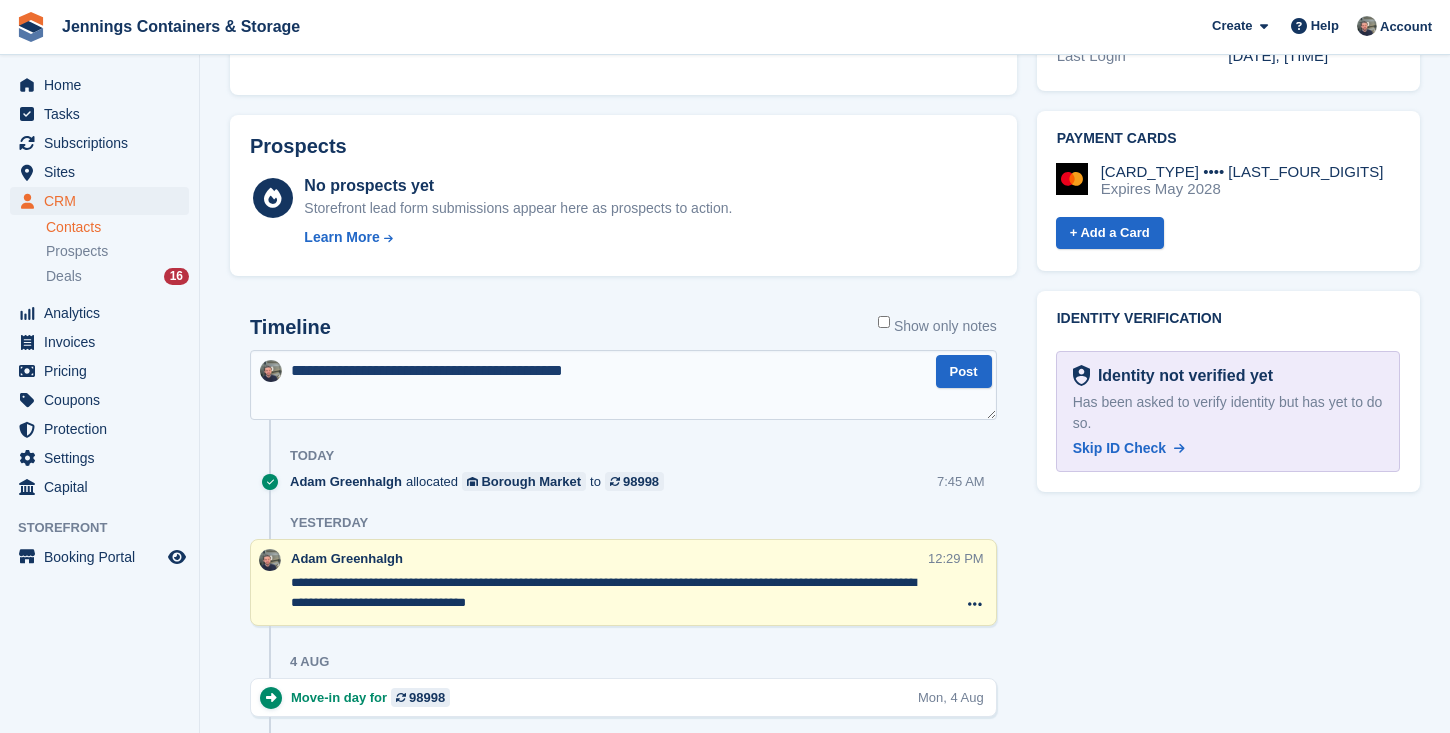 type on "**********" 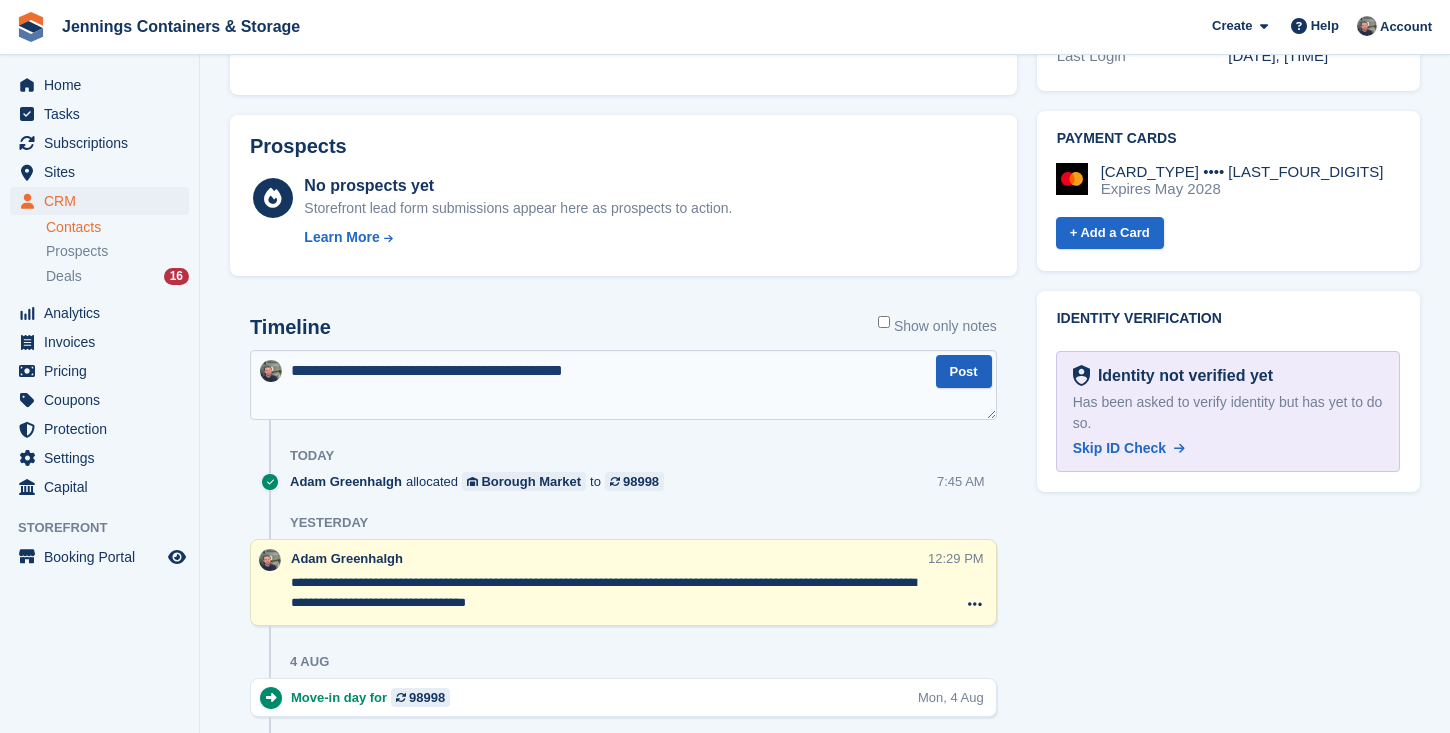 drag, startPoint x: 504, startPoint y: 367, endPoint x: 970, endPoint y: 373, distance: 466.03864 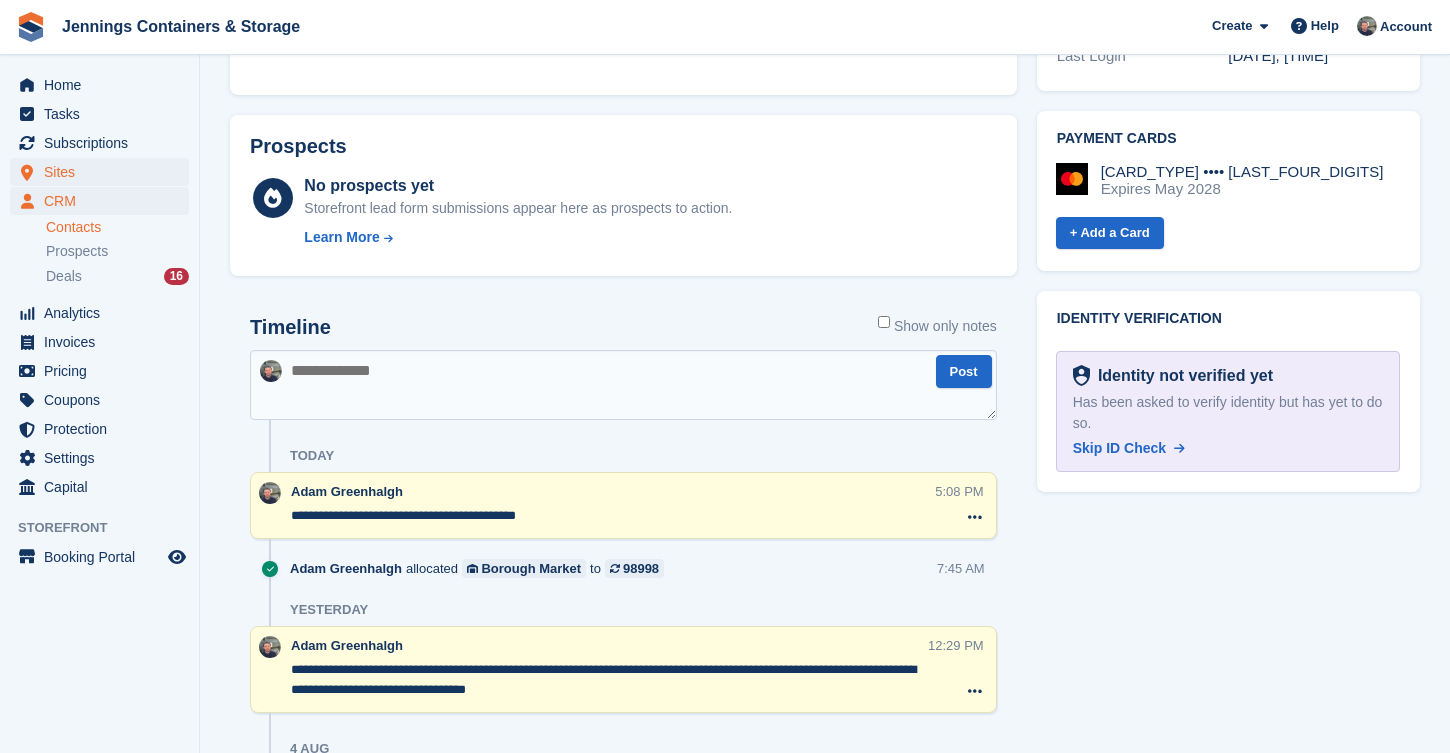 click on "Sites" at bounding box center (104, 172) 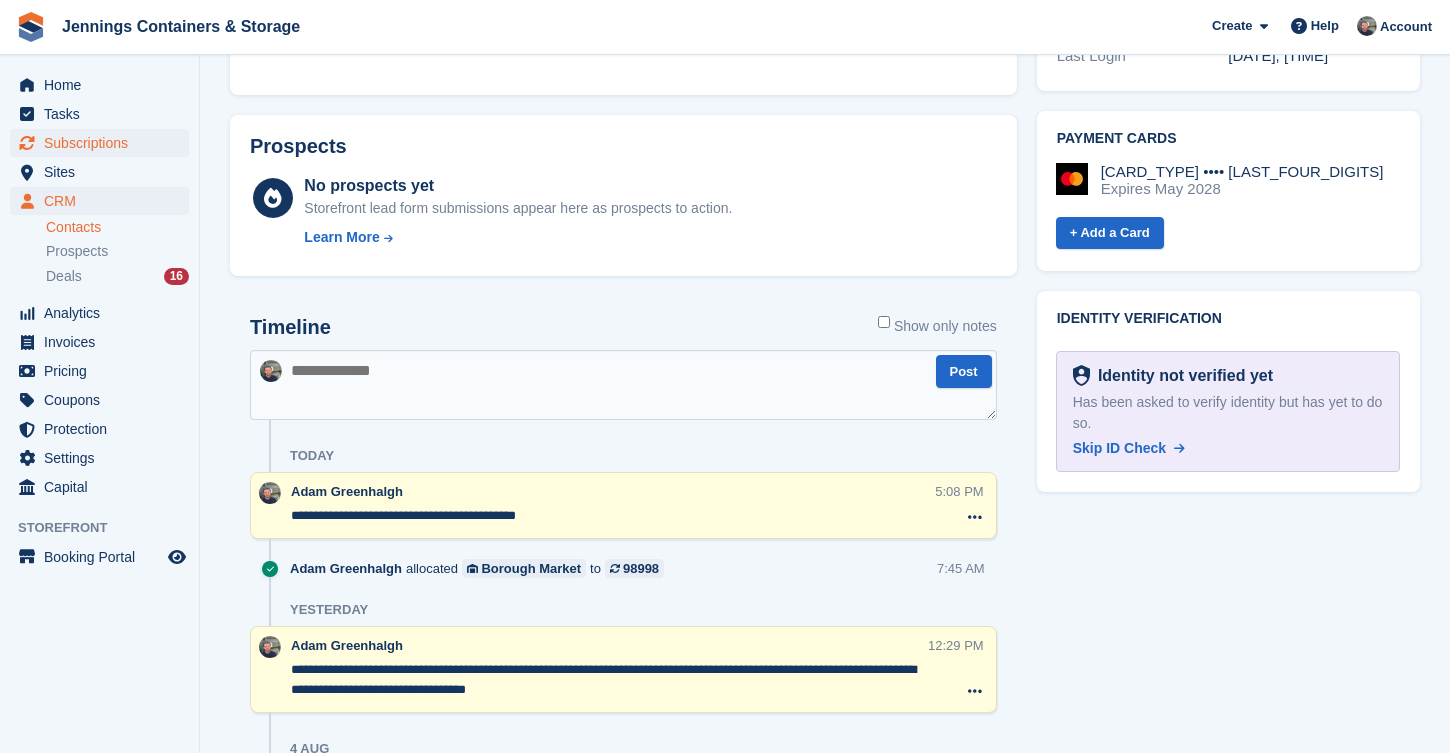 click on "Subscriptions" at bounding box center [104, 143] 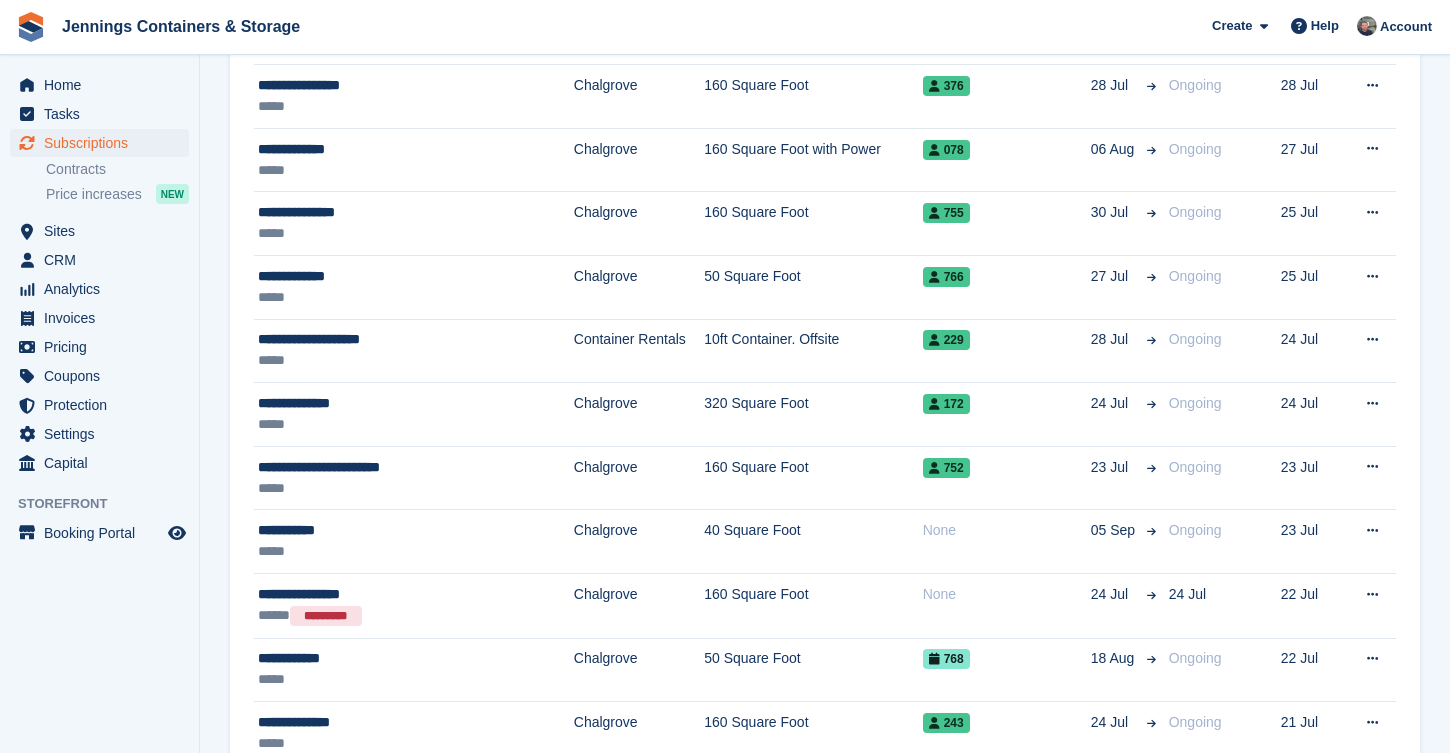 scroll, scrollTop: 0, scrollLeft: 0, axis: both 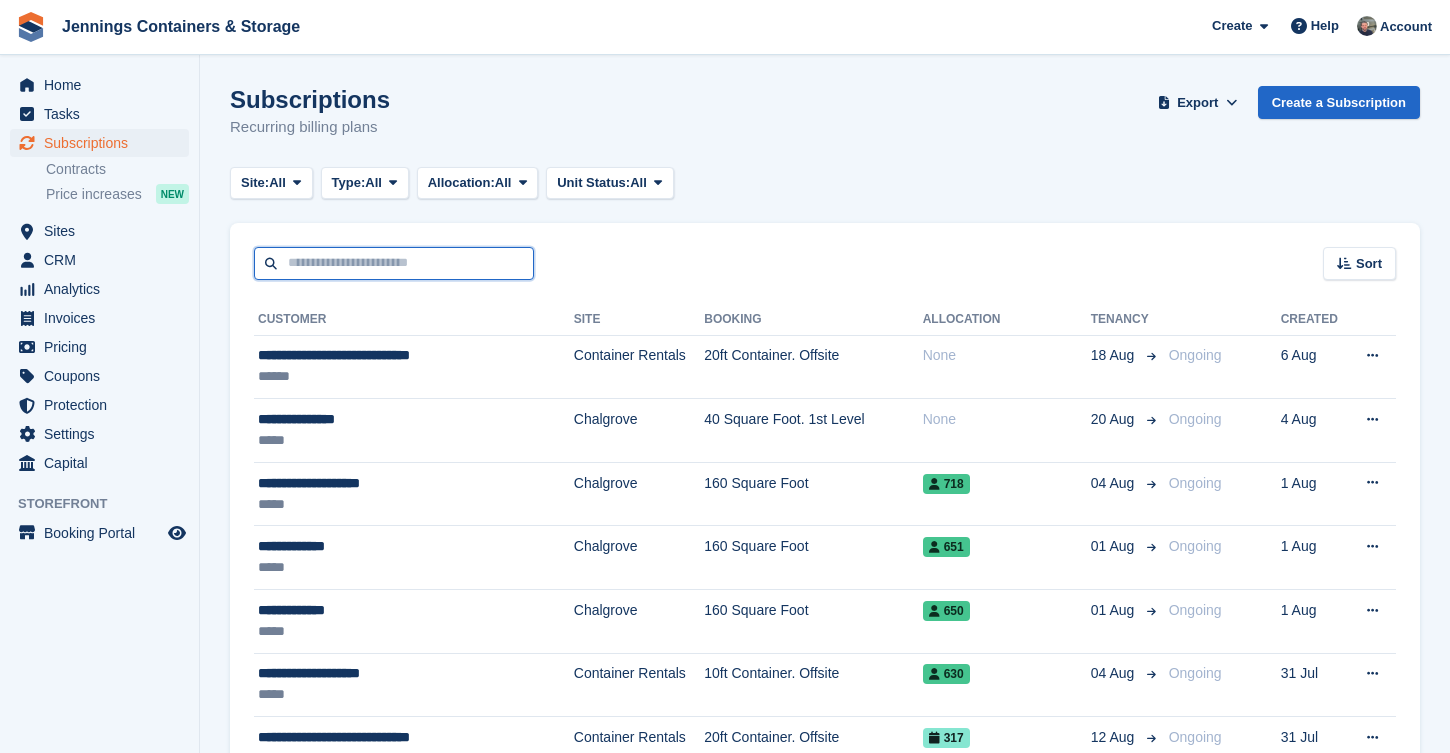 click at bounding box center [394, 263] 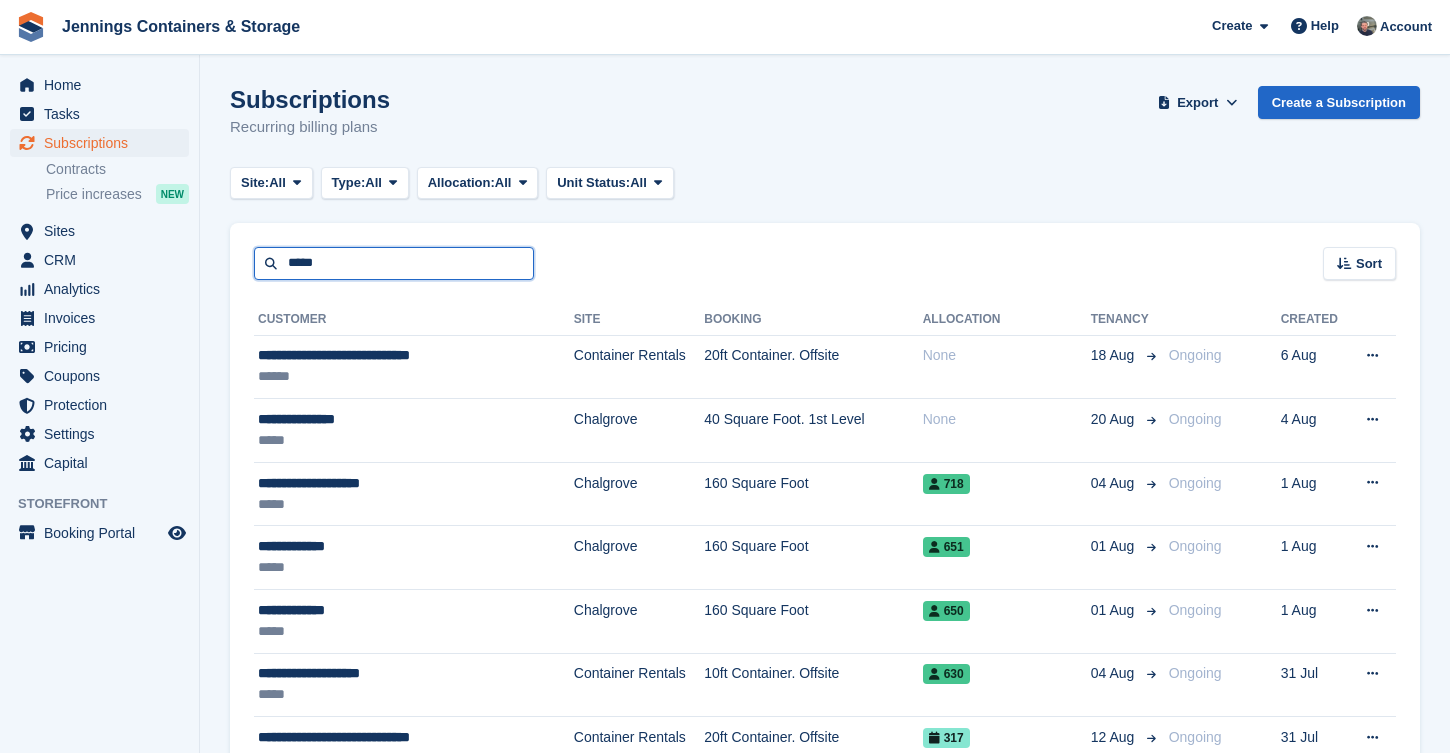 type on "*****" 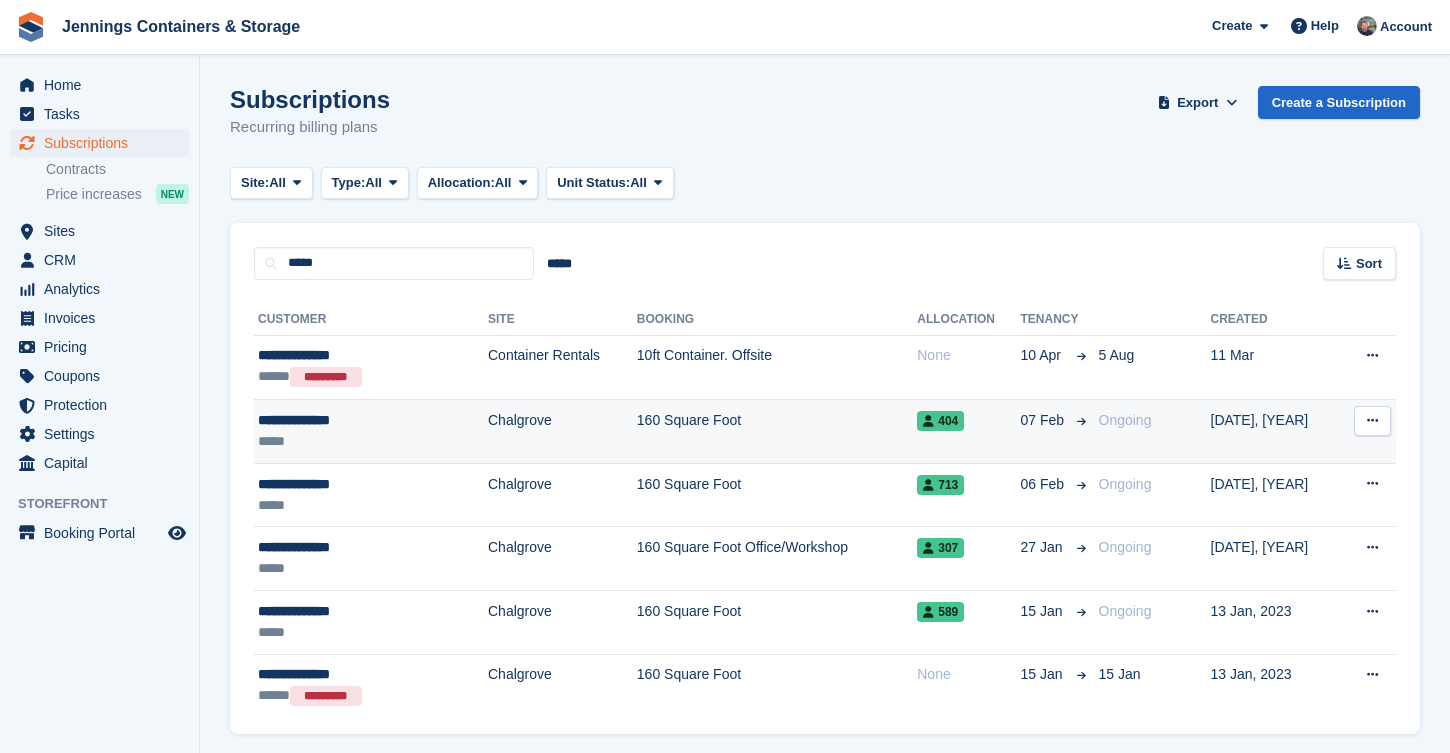 click on "Chalgrove" at bounding box center [562, 432] 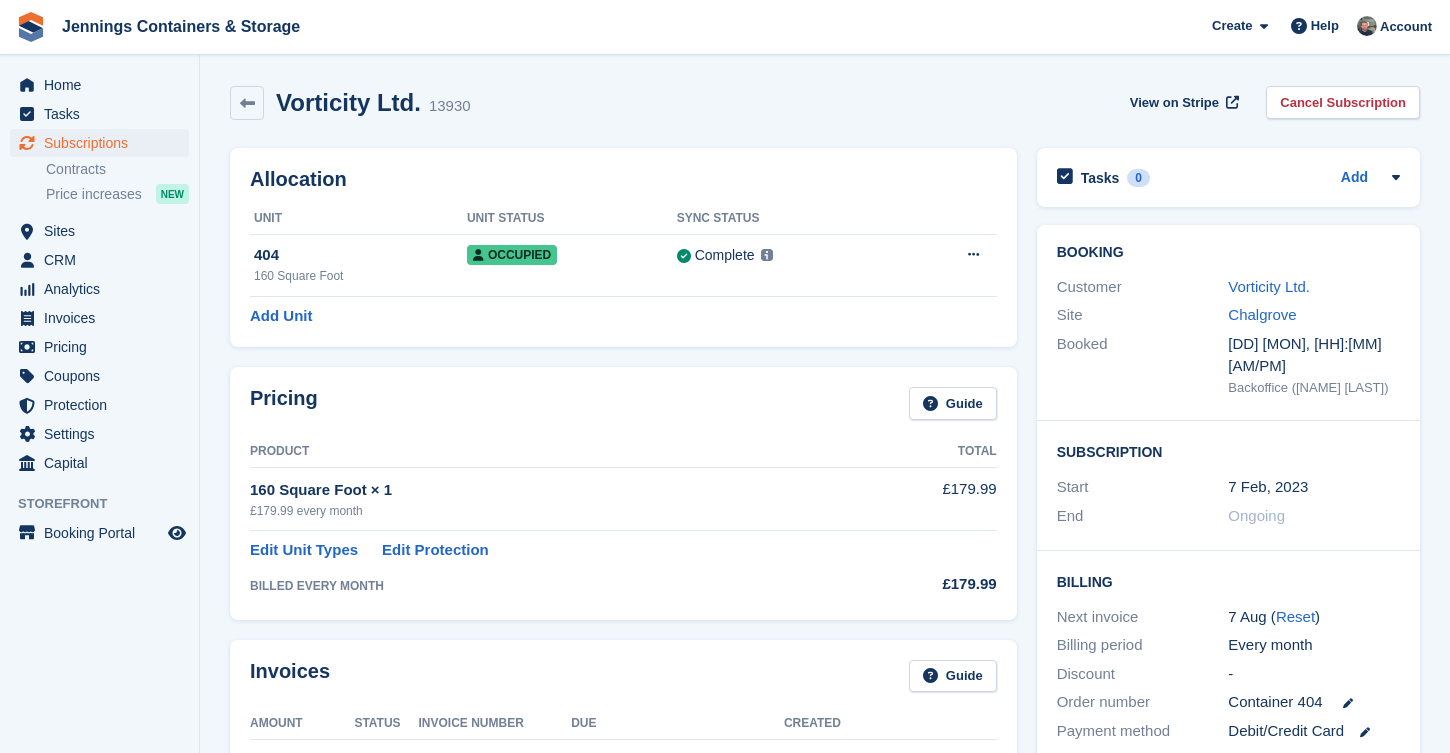scroll, scrollTop: 0, scrollLeft: 0, axis: both 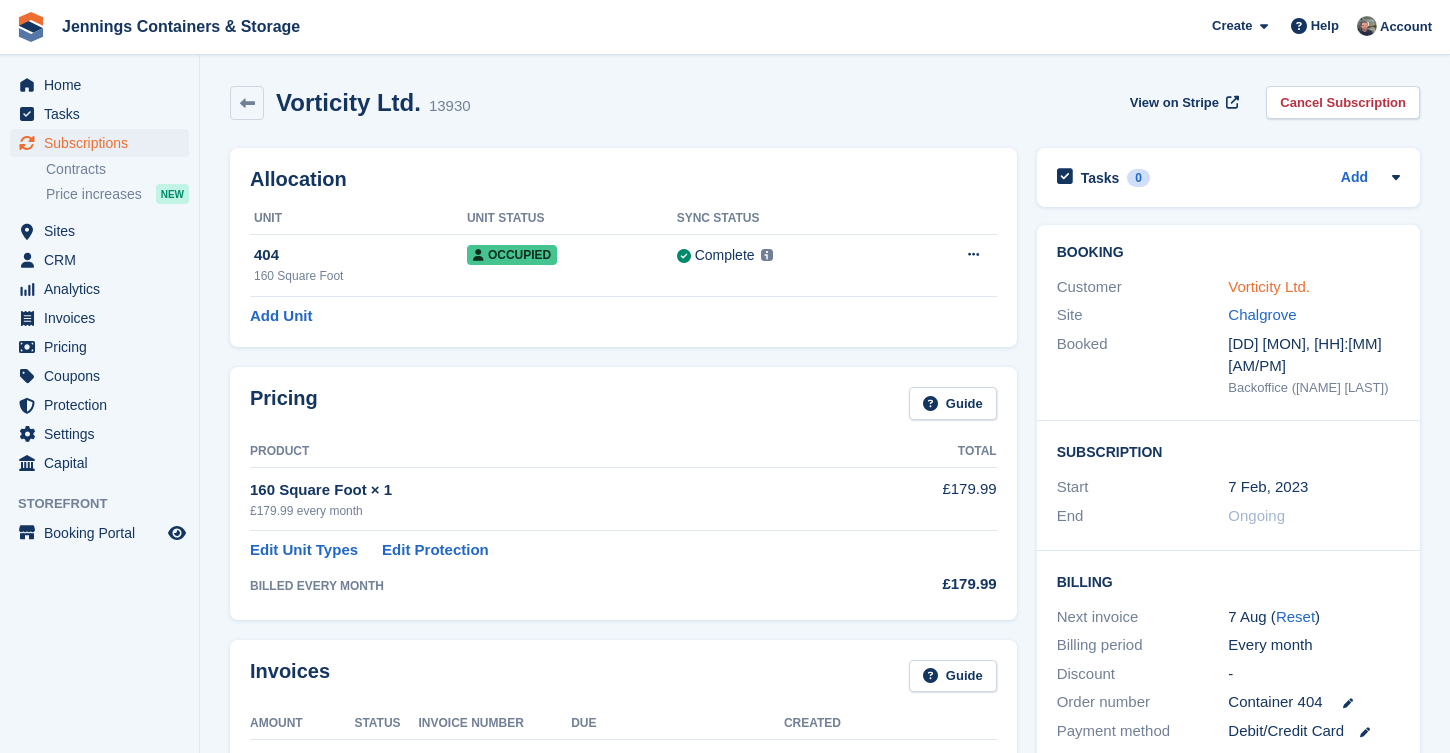 click on "Vorticity Ltd." at bounding box center (1269, 286) 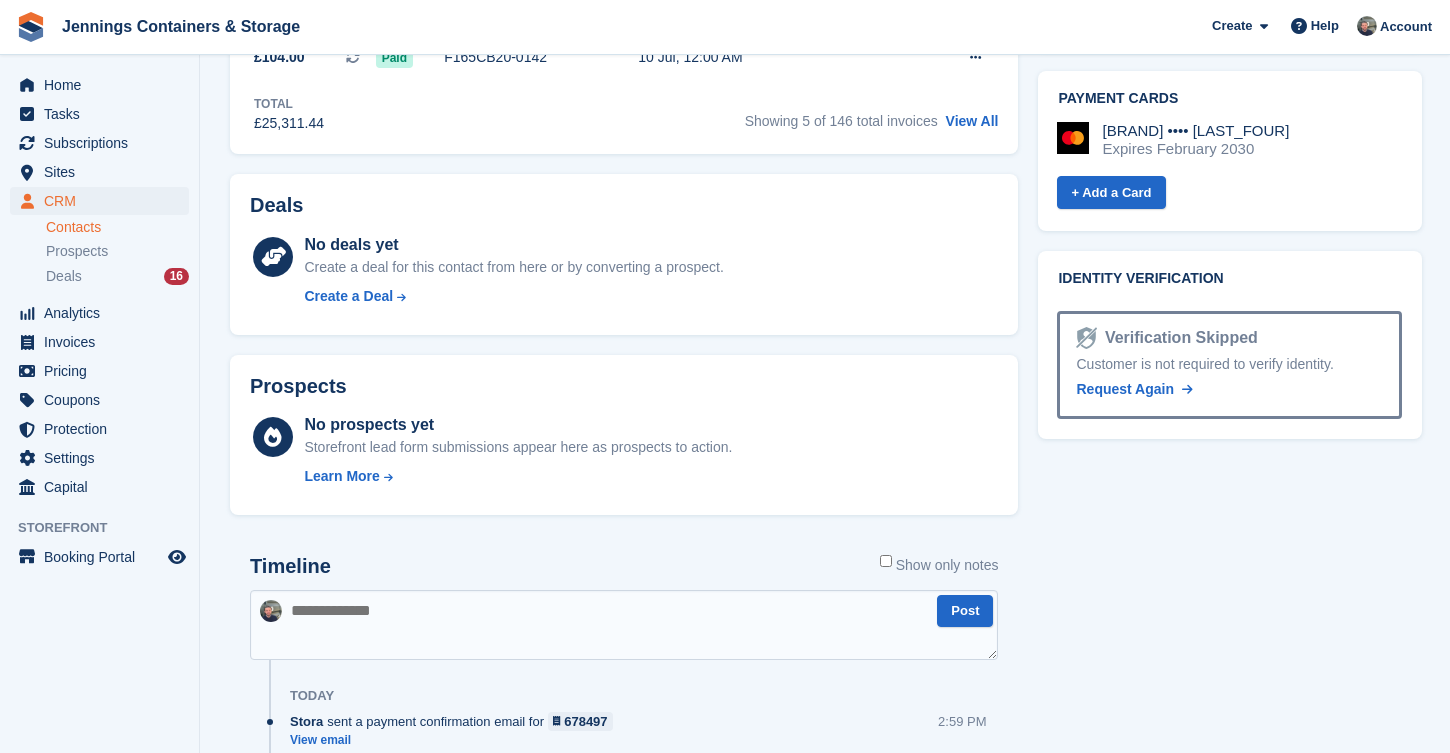 scroll, scrollTop: 1293, scrollLeft: 0, axis: vertical 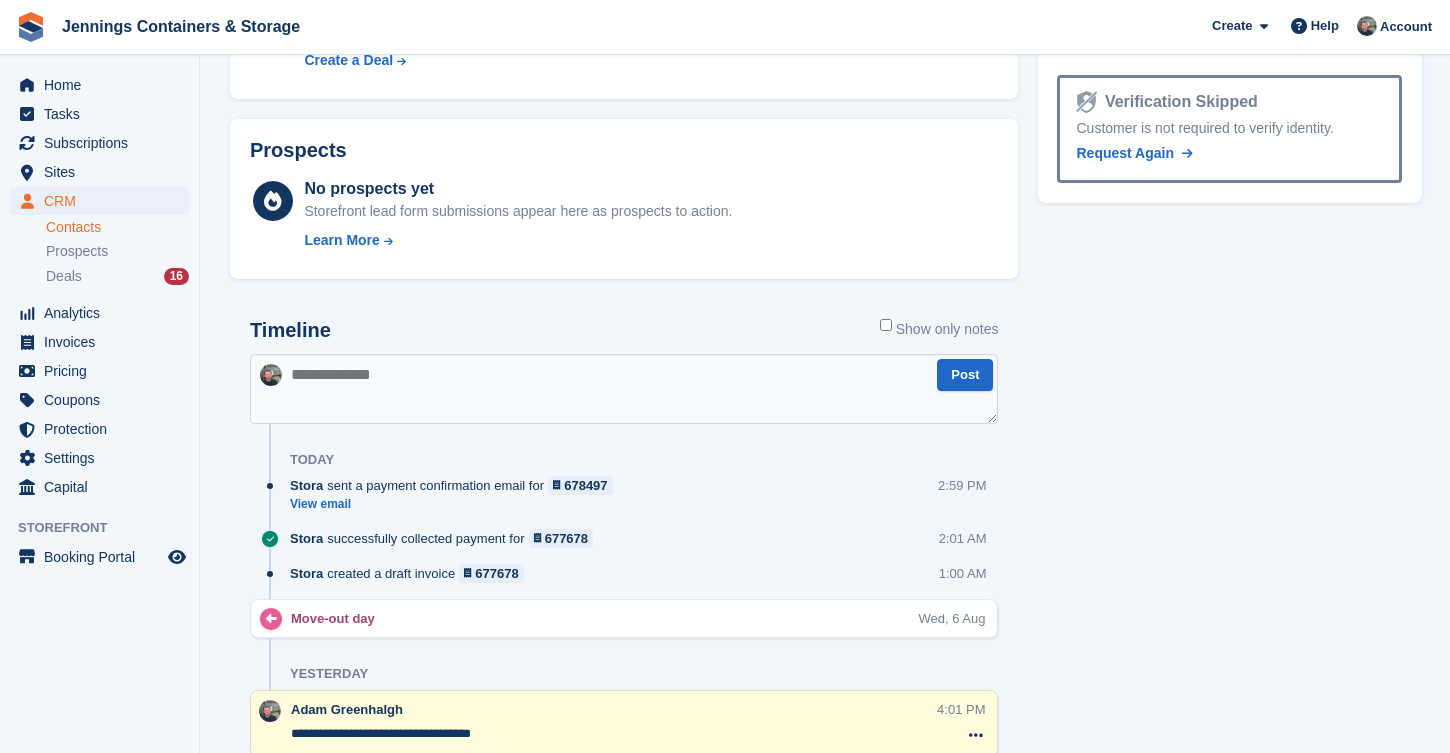 click at bounding box center (624, 389) 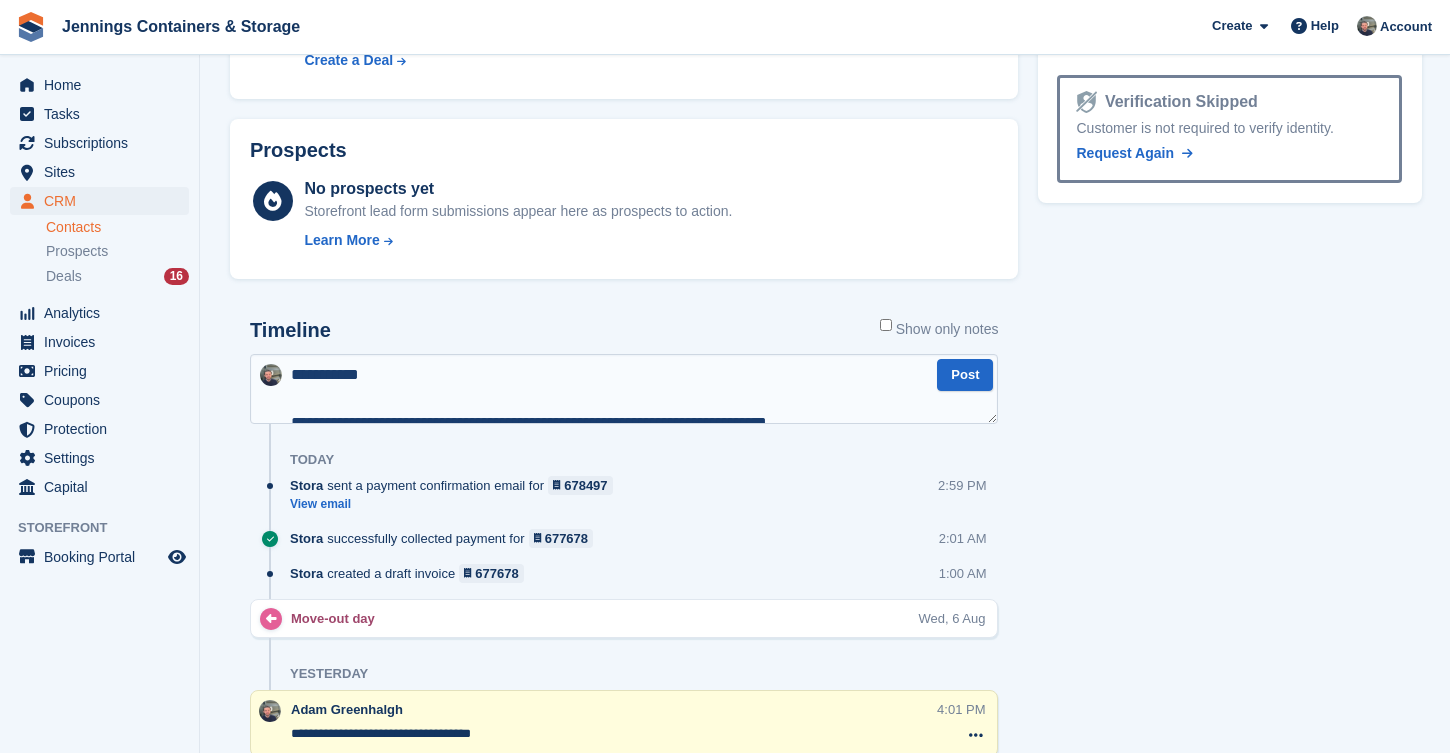 scroll, scrollTop: 1704, scrollLeft: 0, axis: vertical 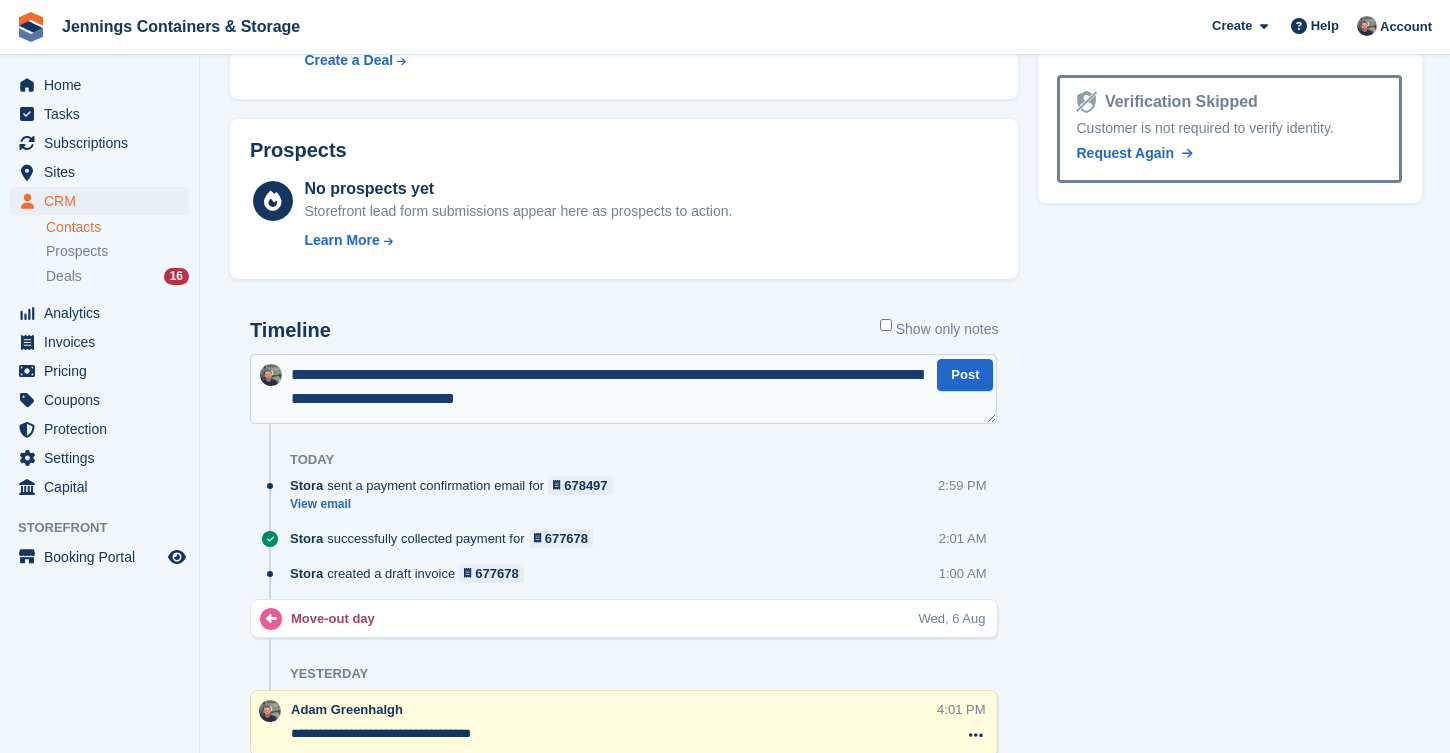 type 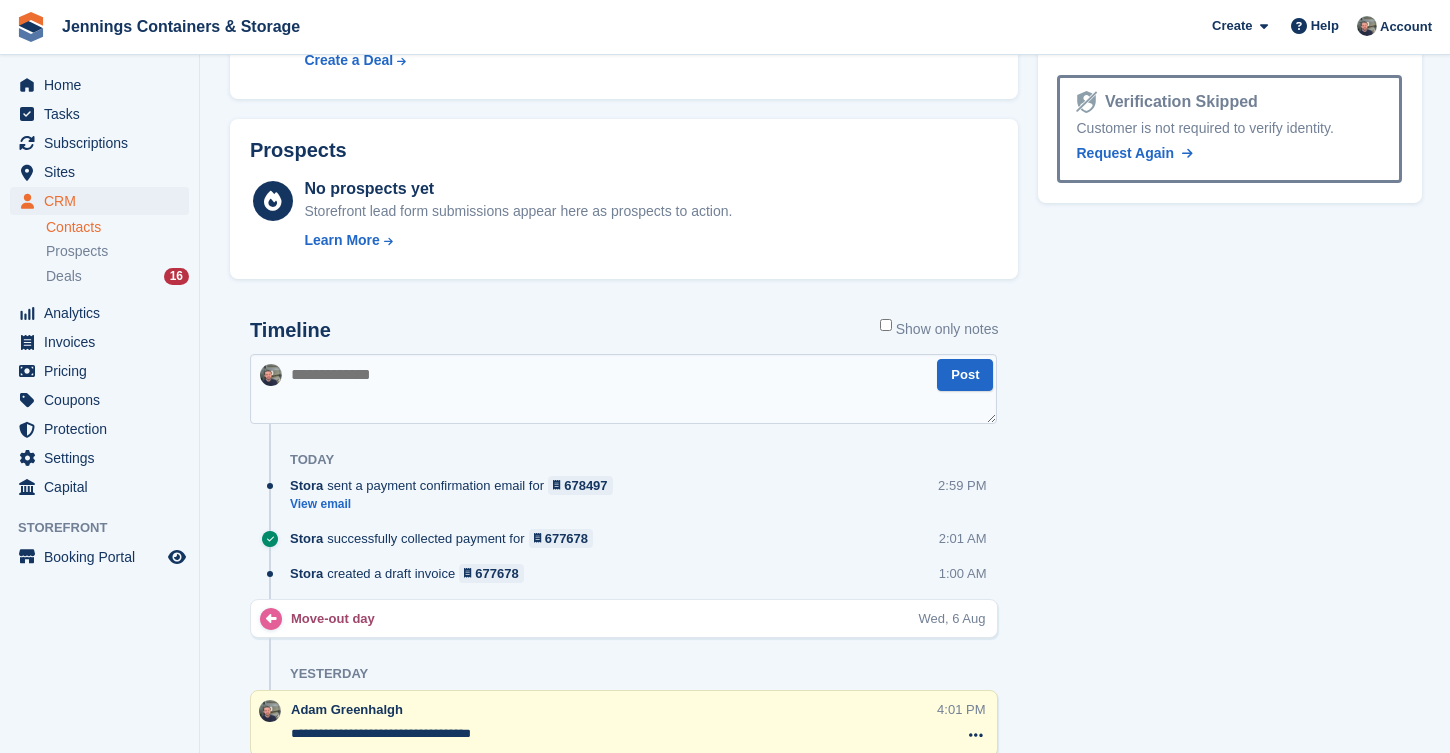 scroll, scrollTop: 0, scrollLeft: 0, axis: both 